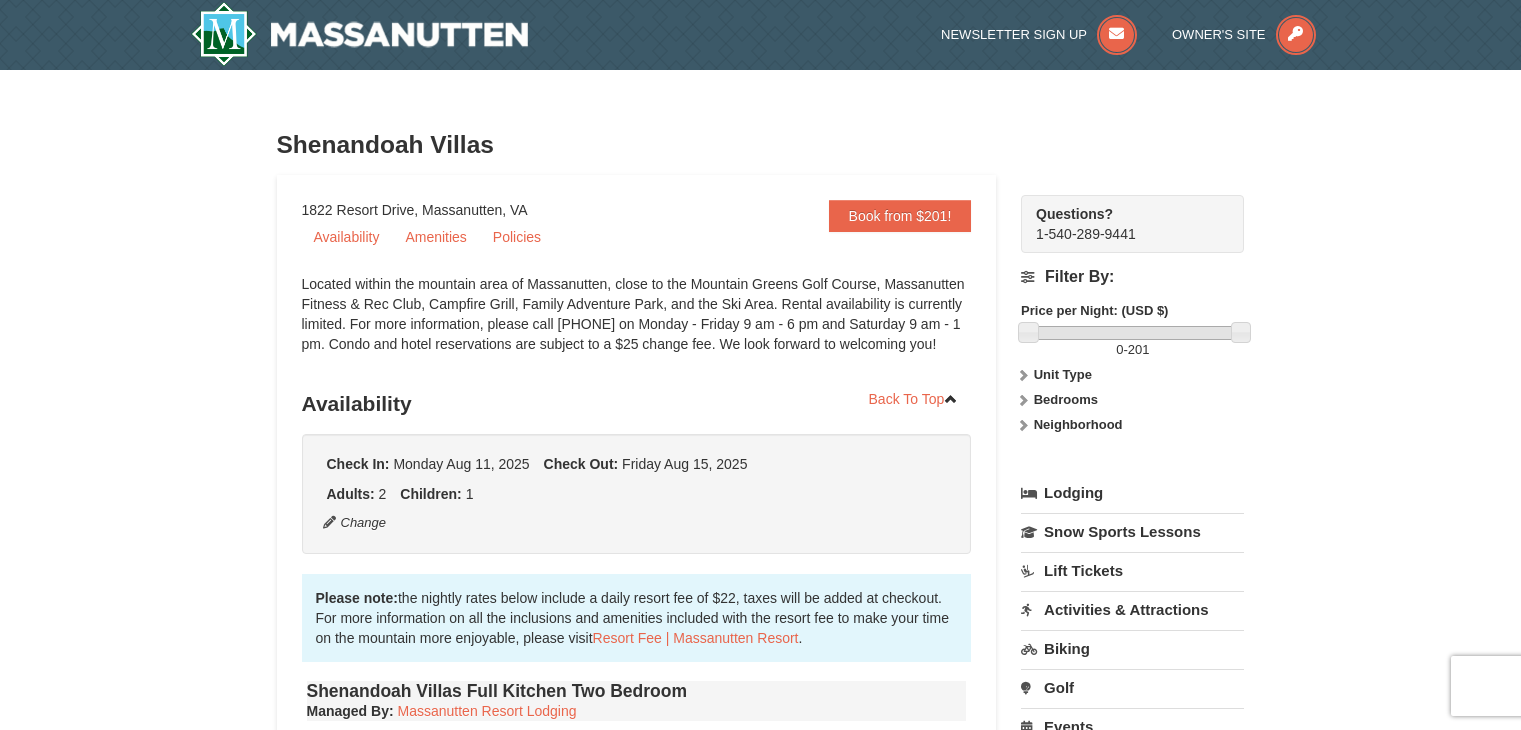 scroll, scrollTop: 0, scrollLeft: 0, axis: both 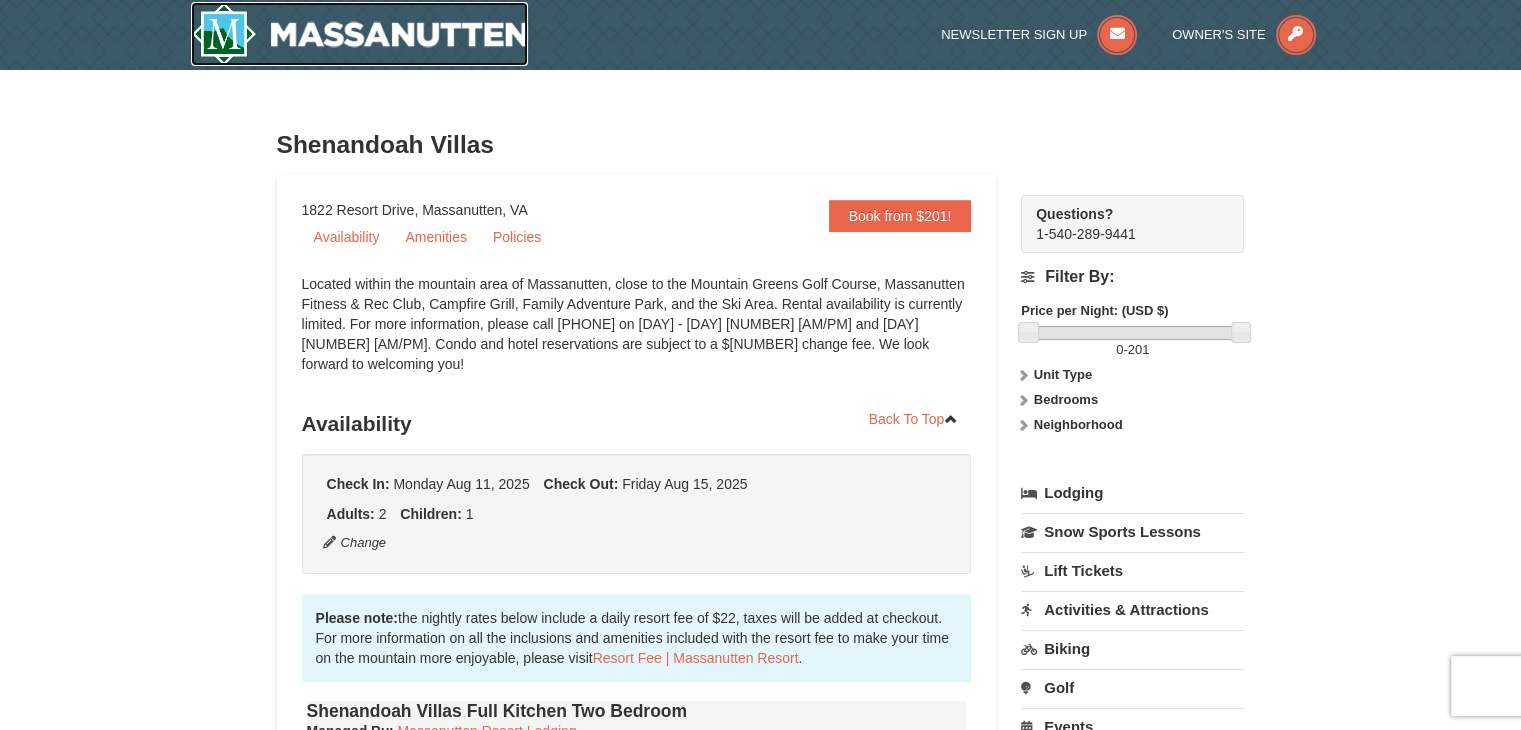 click at bounding box center (360, 34) 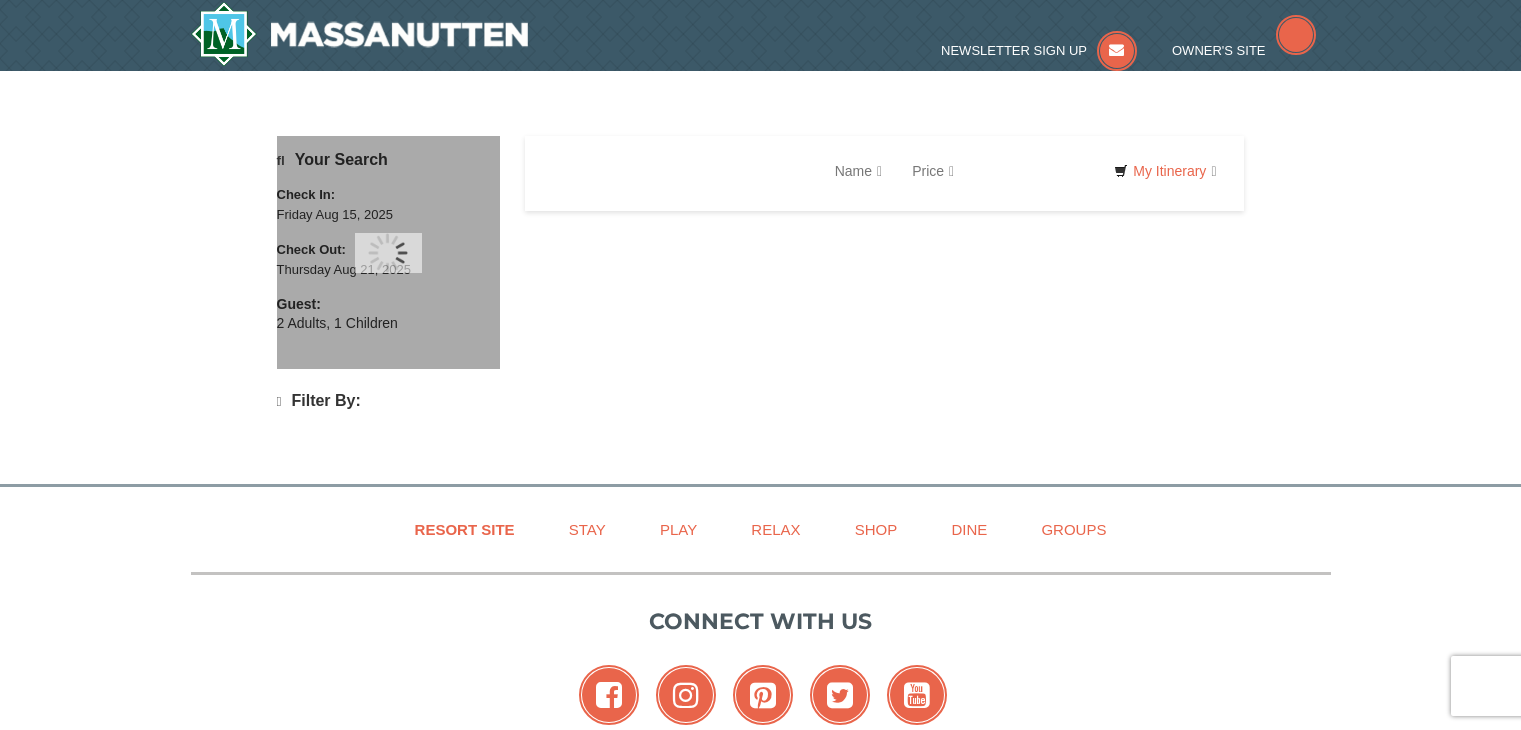 scroll, scrollTop: 0, scrollLeft: 0, axis: both 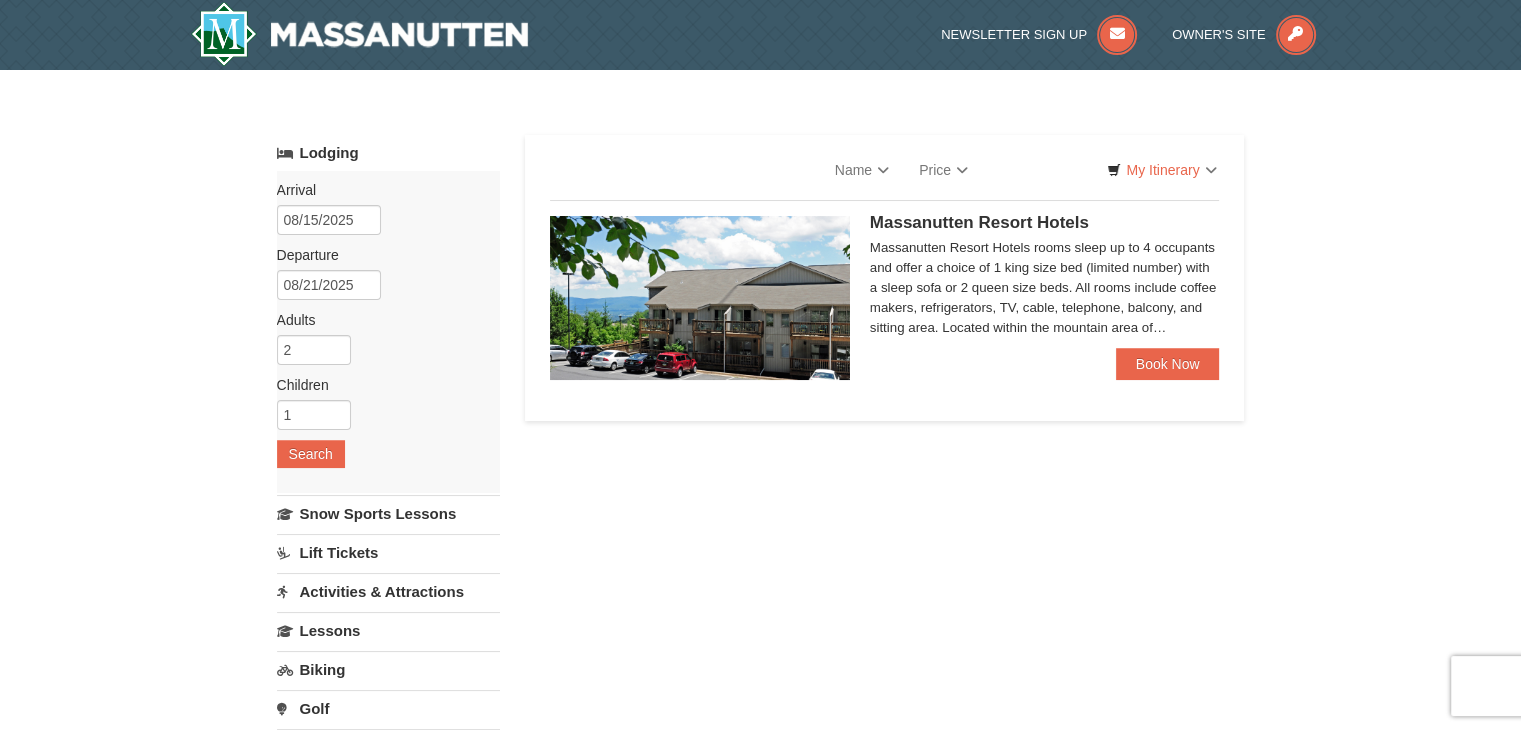 select on "8" 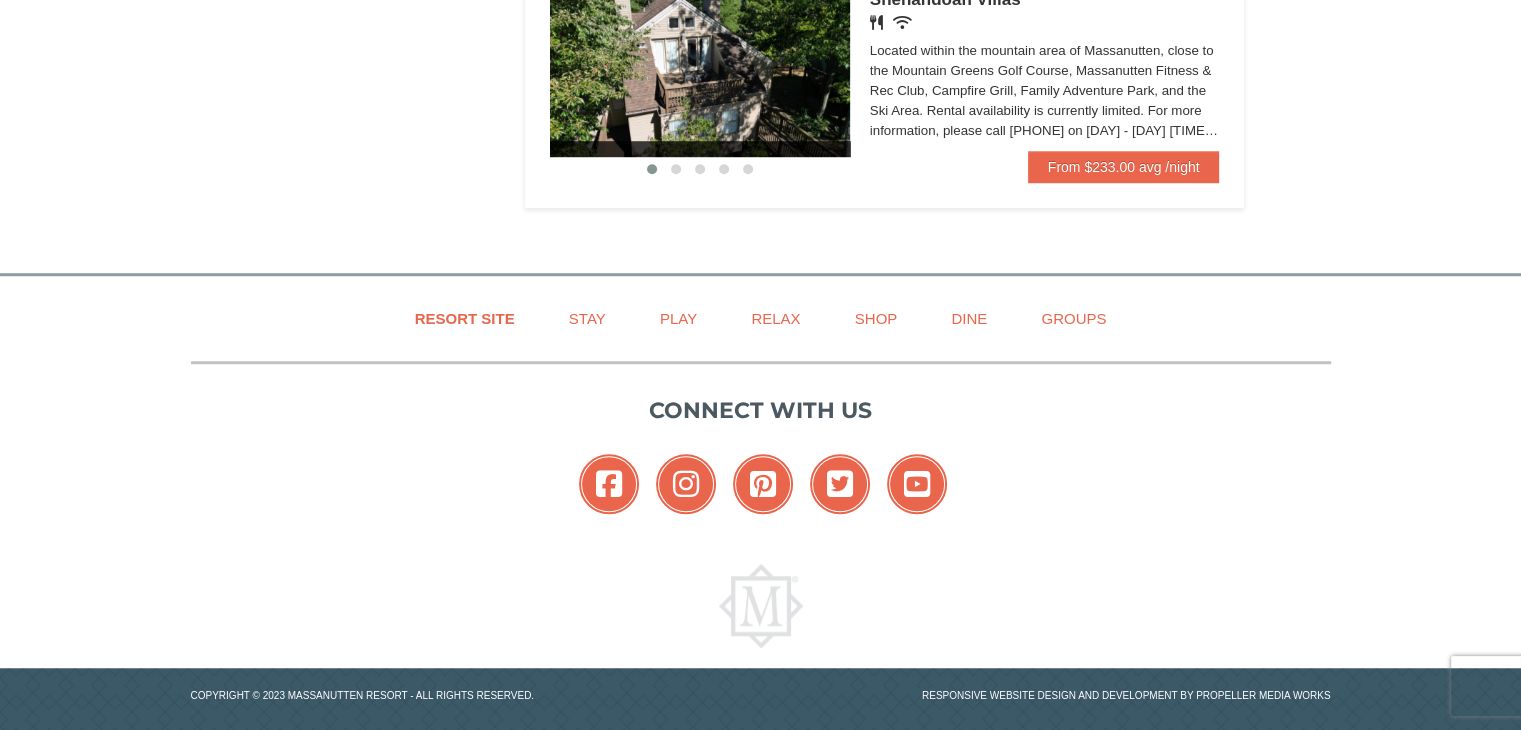 scroll, scrollTop: 1385, scrollLeft: 0, axis: vertical 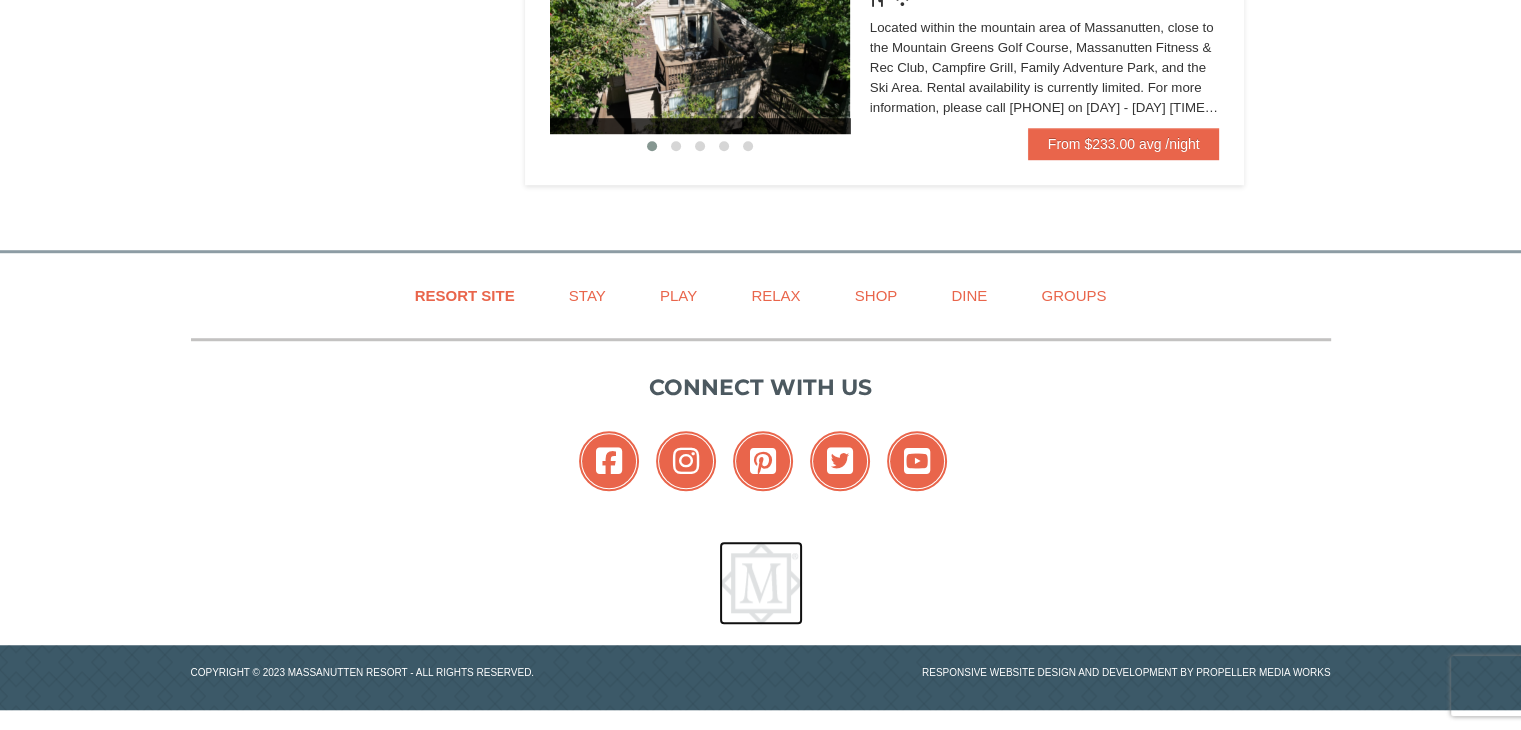 click at bounding box center [761, 583] 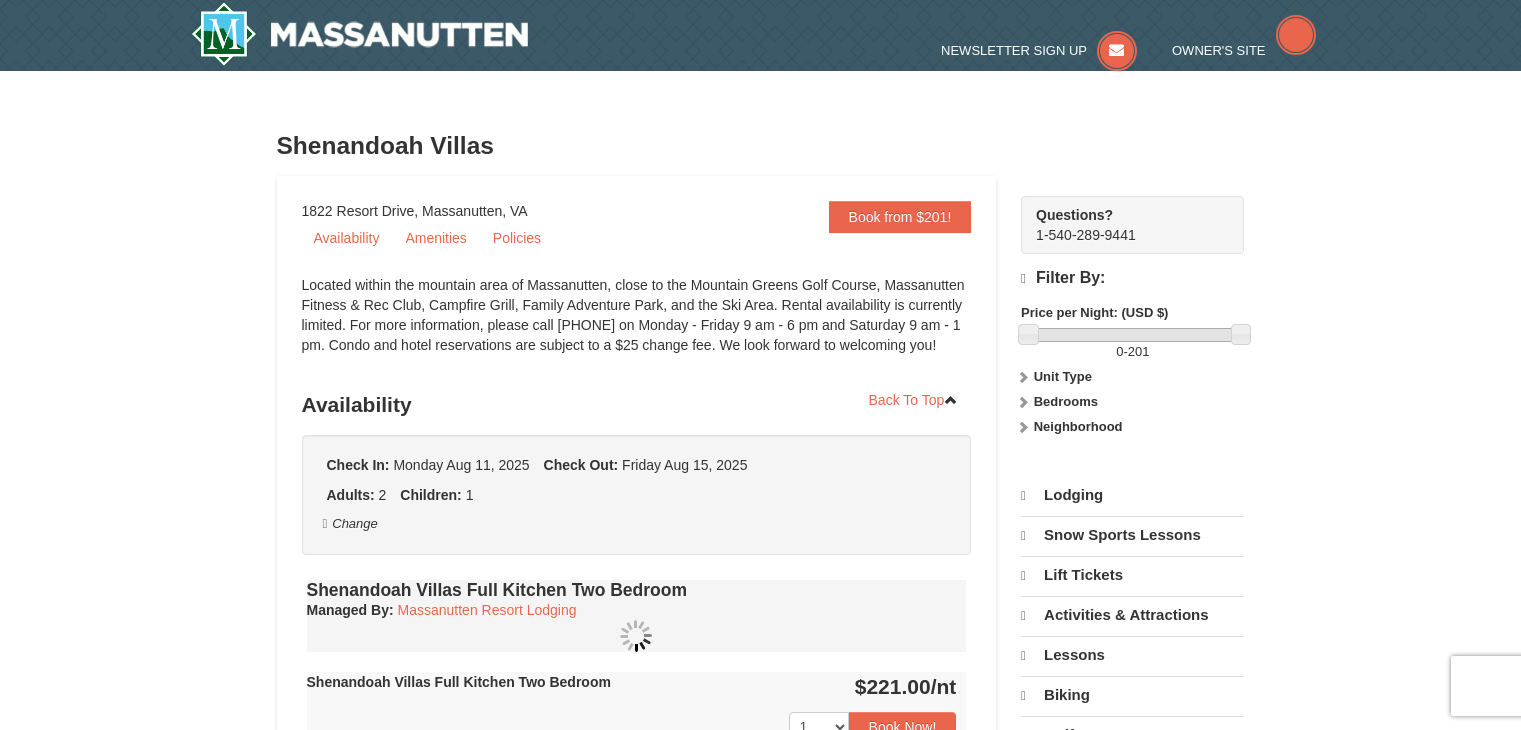 scroll, scrollTop: 0, scrollLeft: 0, axis: both 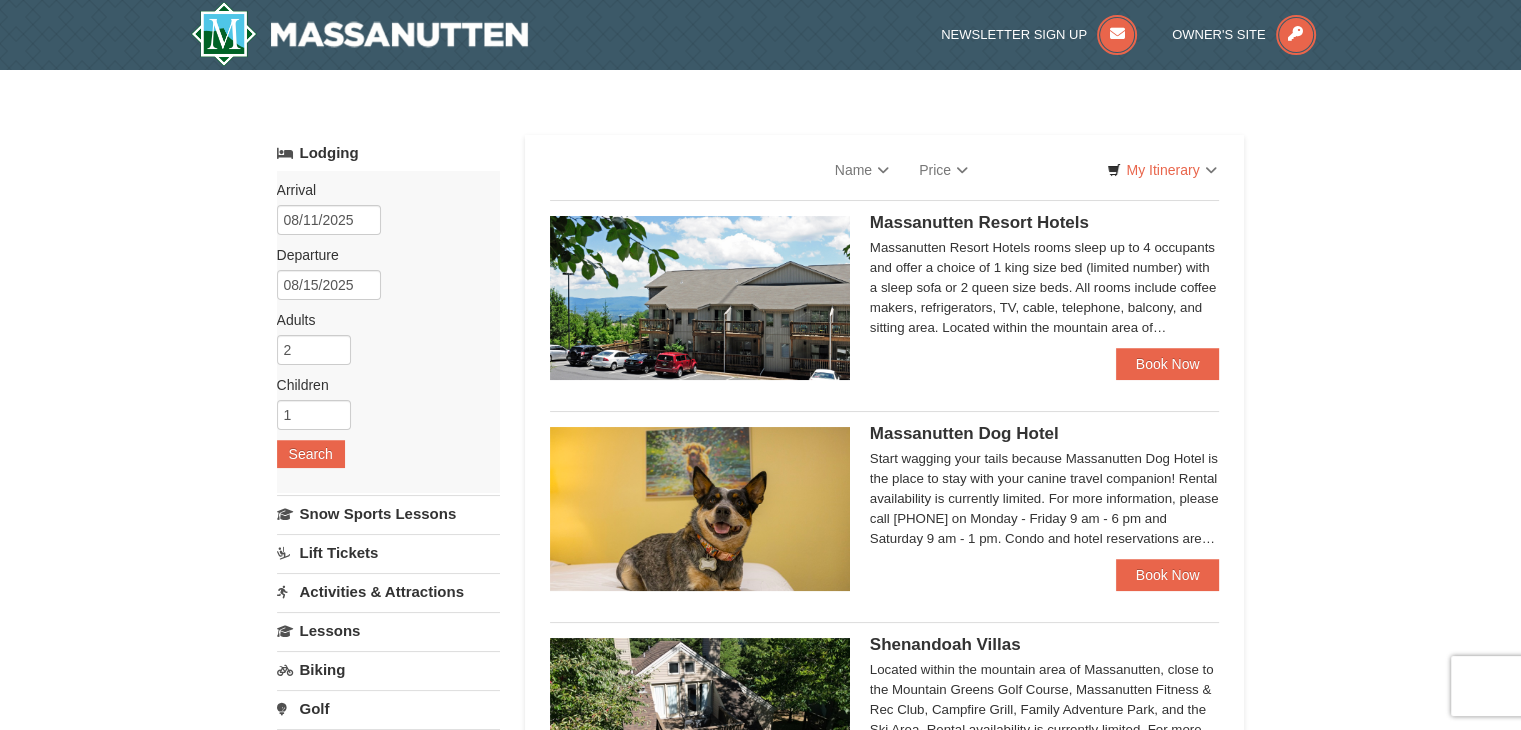 select on "8" 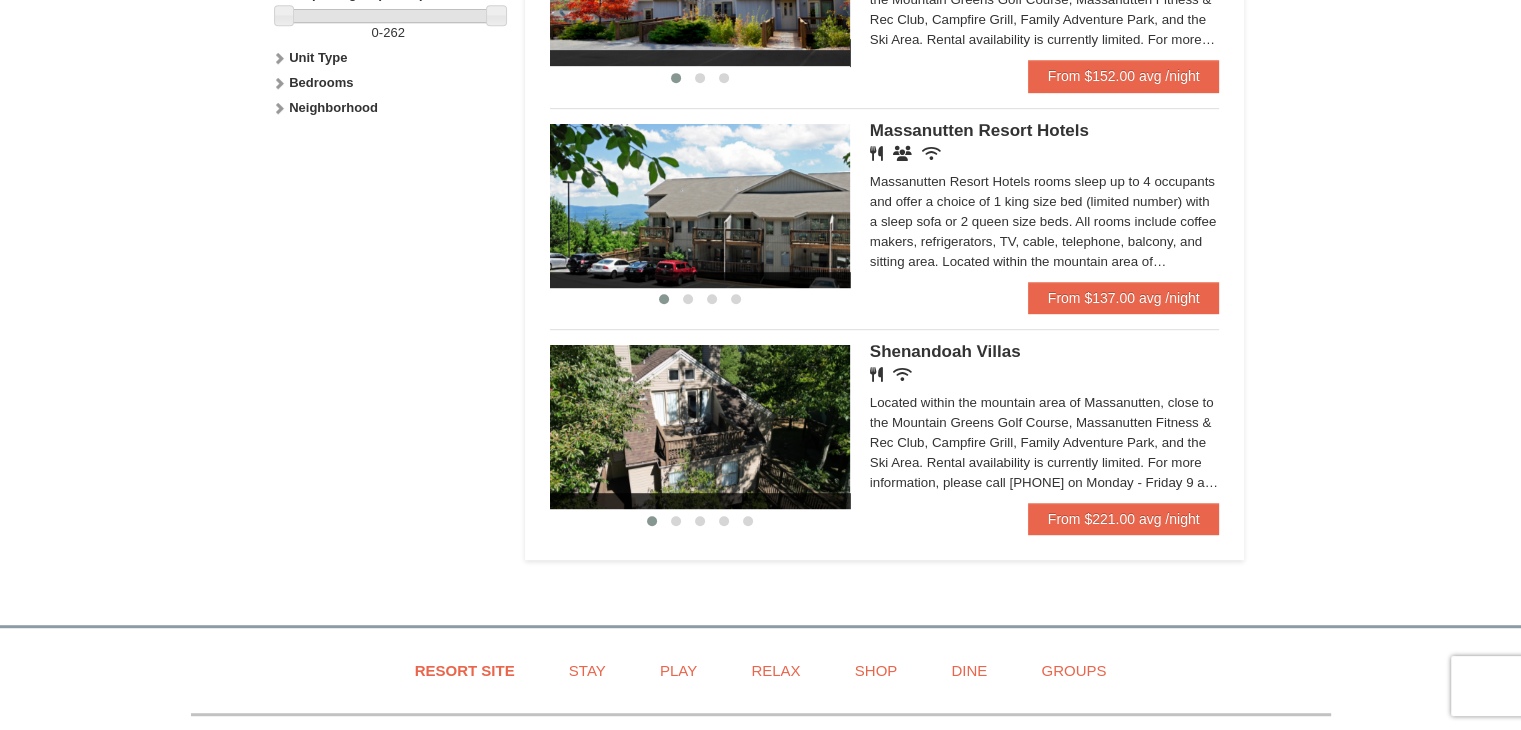 scroll, scrollTop: 1004, scrollLeft: 0, axis: vertical 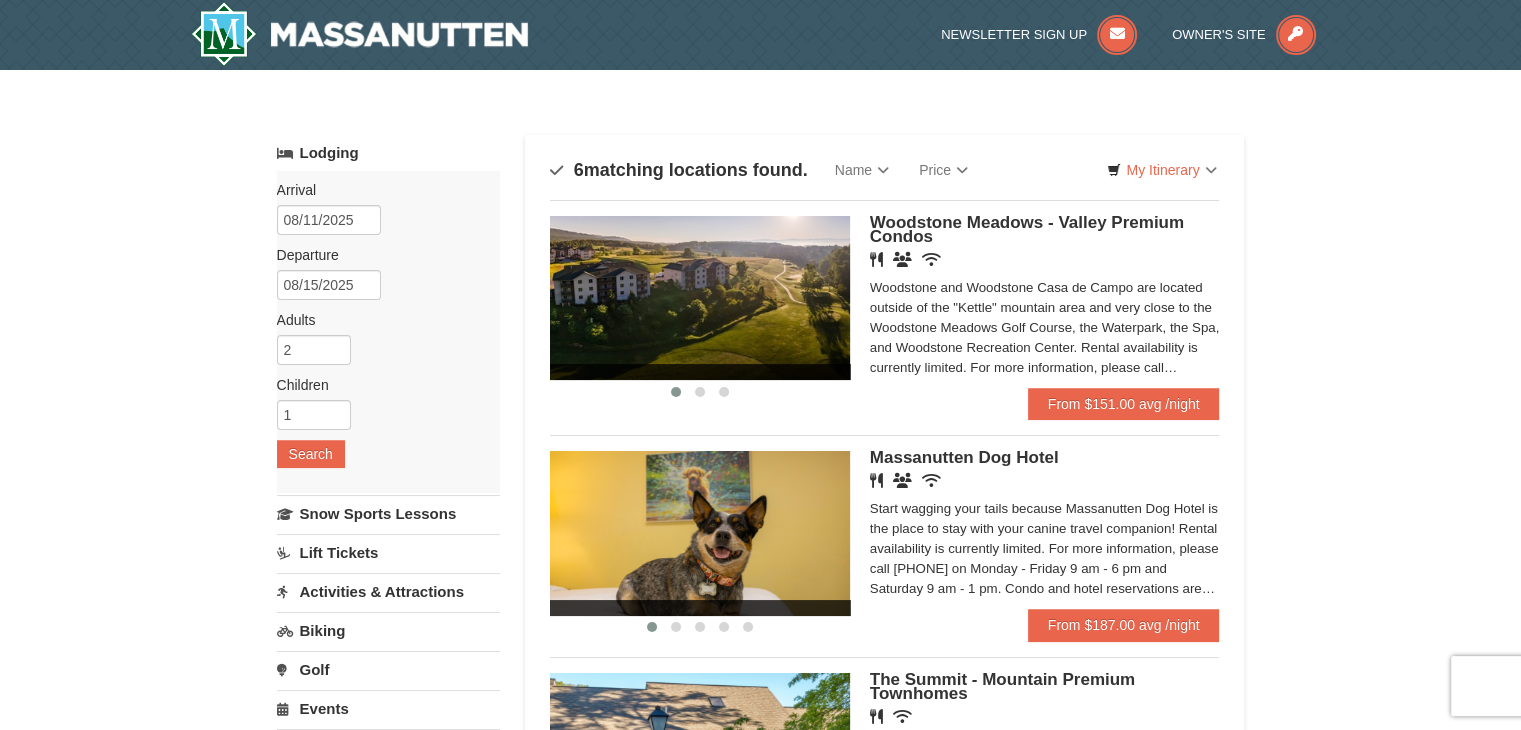 click on "Woodstone and Woodstone Casa de Campo are located outside of the "Kettle" mountain area and very close to the Woodstone Meadows Golf Course, the Waterpark, the Spa, and Woodstone Recreation Center.
Rental availability is currently limited. For more information, please call [PHONE] on Monday - Friday 9 am - 6 pm and Saturday 9 am - 1 pm. Condo and hotel reservations are subject to a $25 change fee.
We look forward to welcoming you!" at bounding box center [1045, 328] 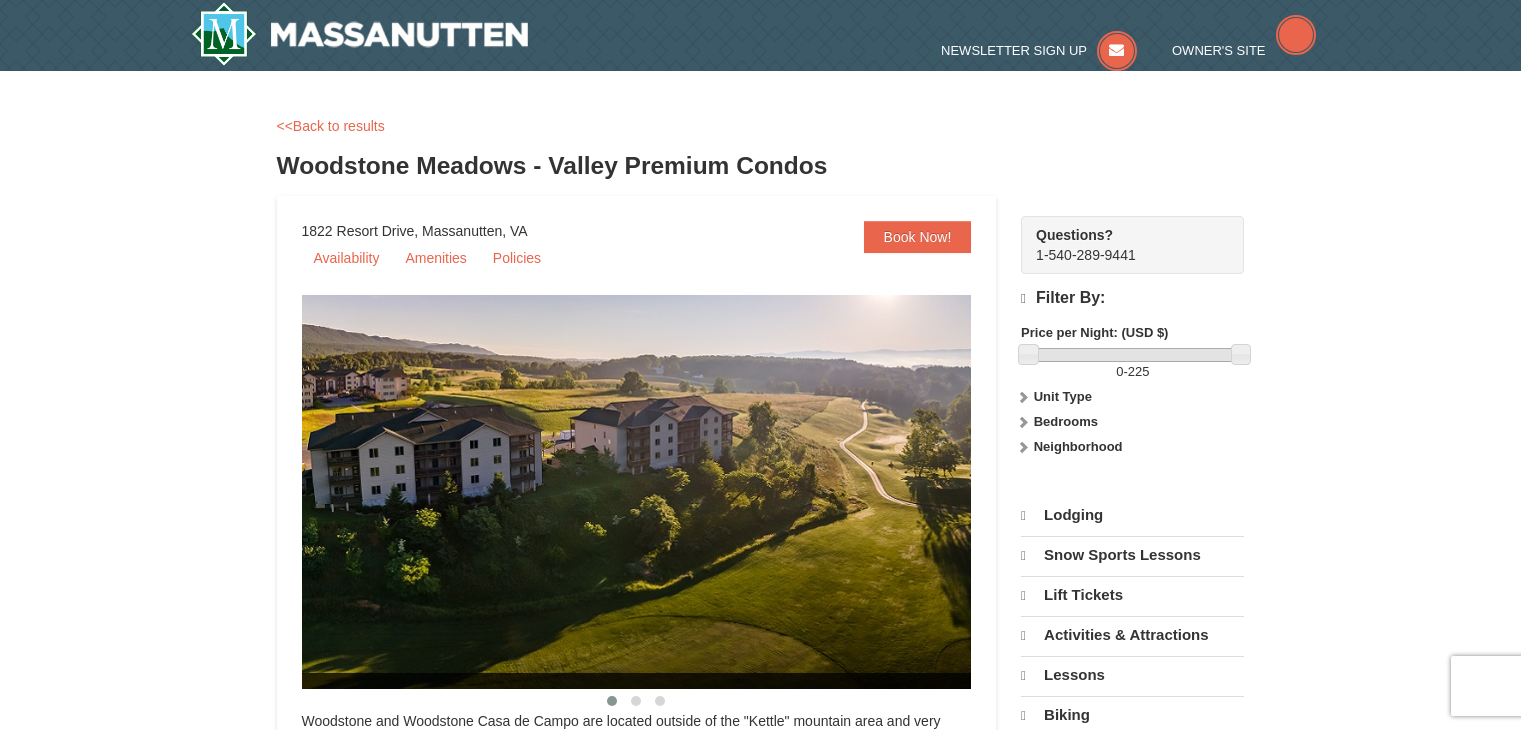 scroll, scrollTop: 0, scrollLeft: 0, axis: both 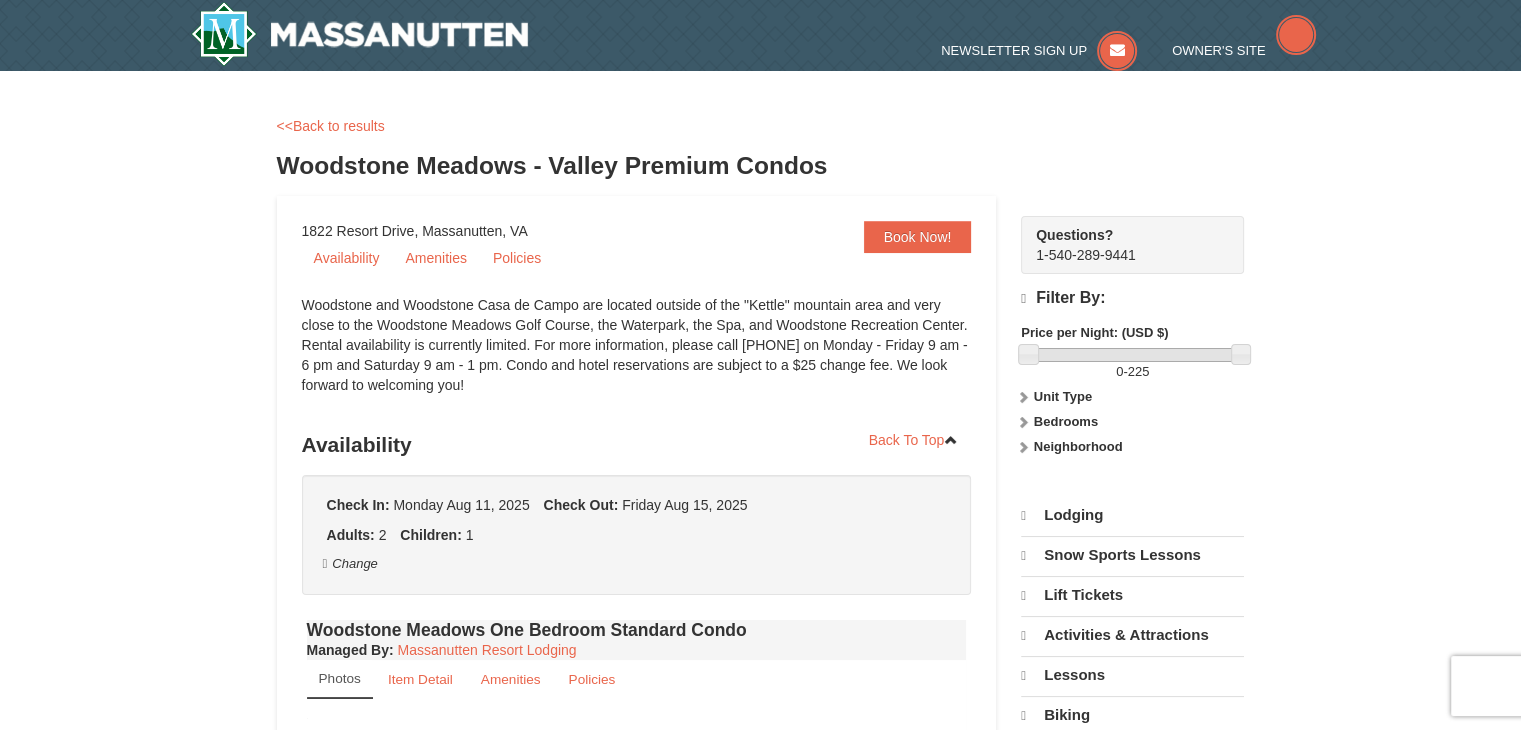 select on "8" 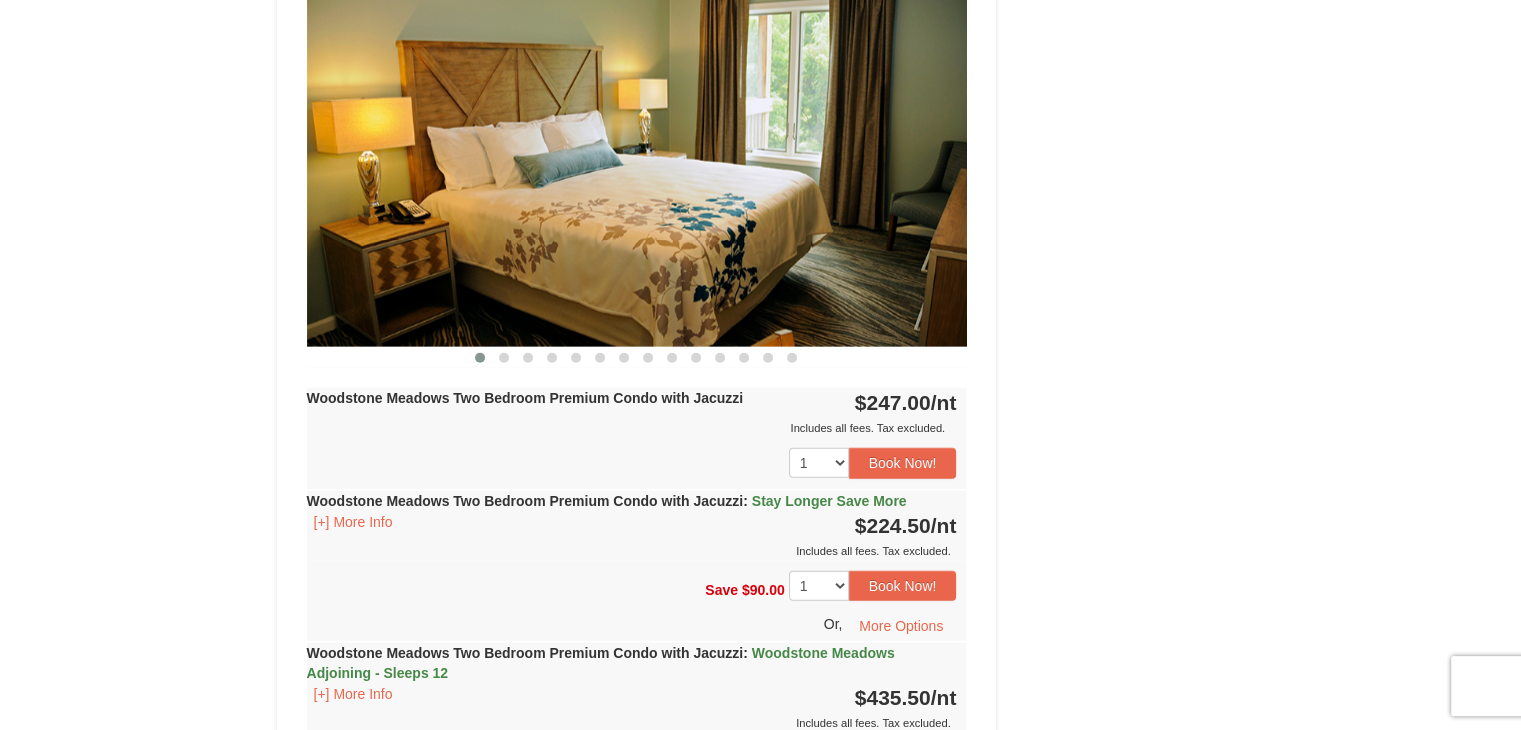 scroll, scrollTop: 4832, scrollLeft: 0, axis: vertical 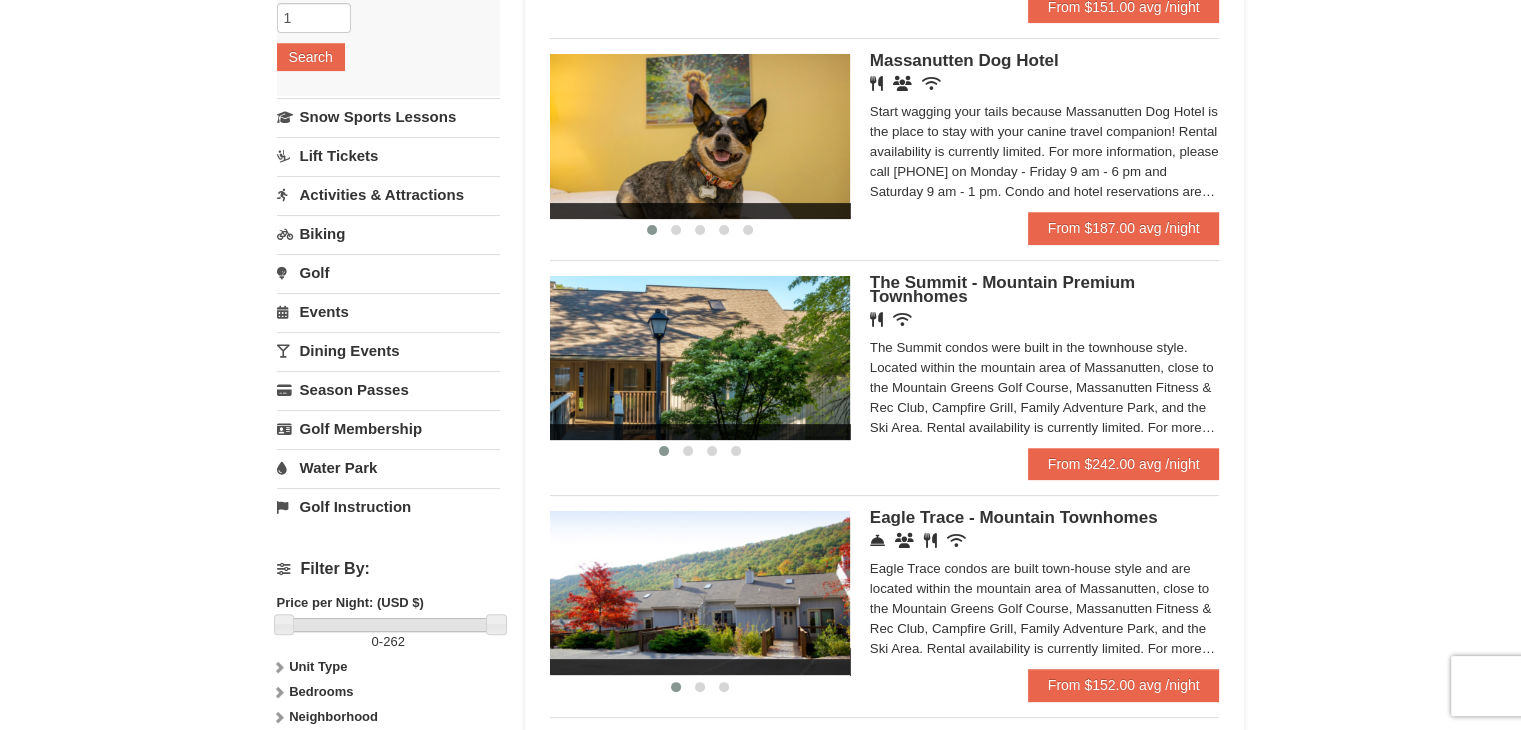 click at bounding box center [700, 358] 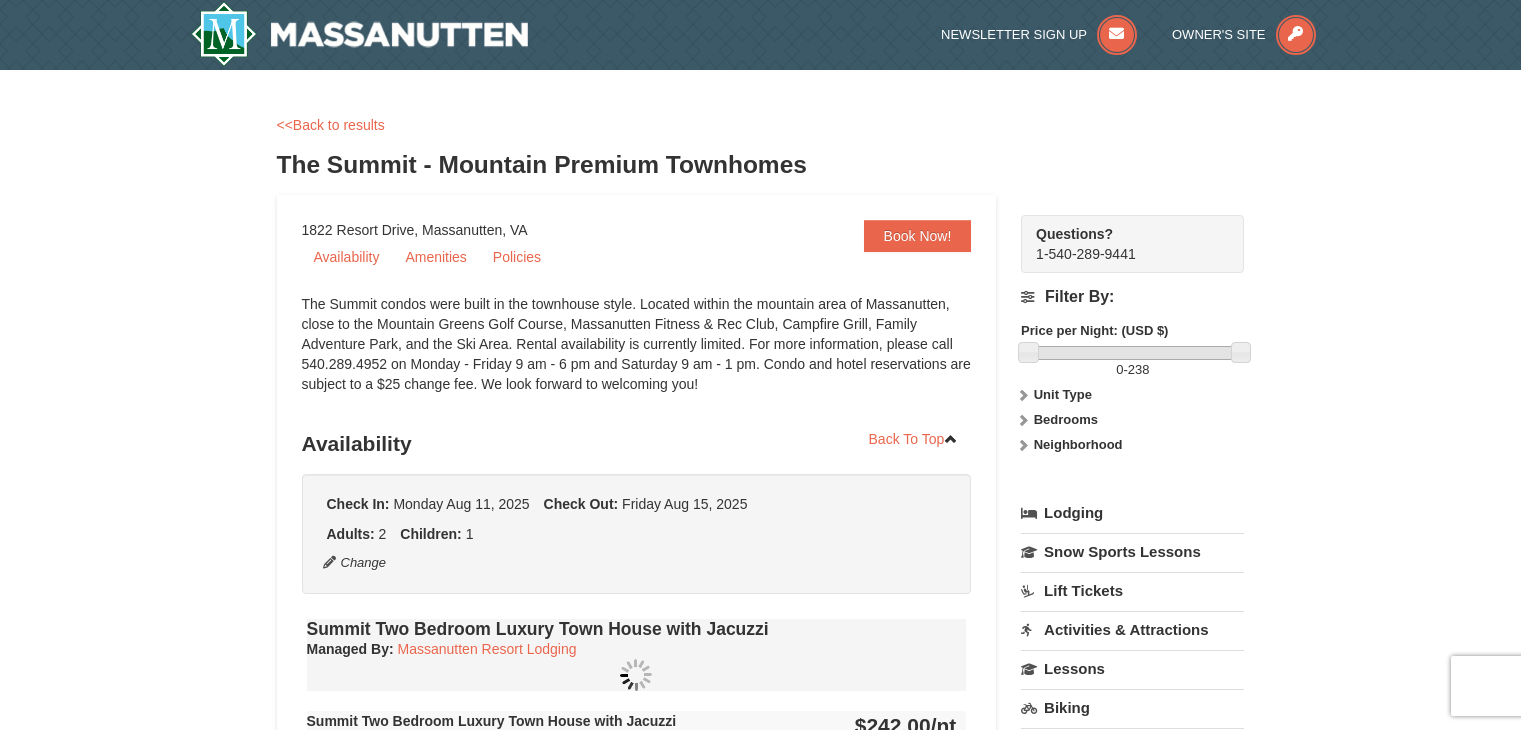scroll, scrollTop: 0, scrollLeft: 0, axis: both 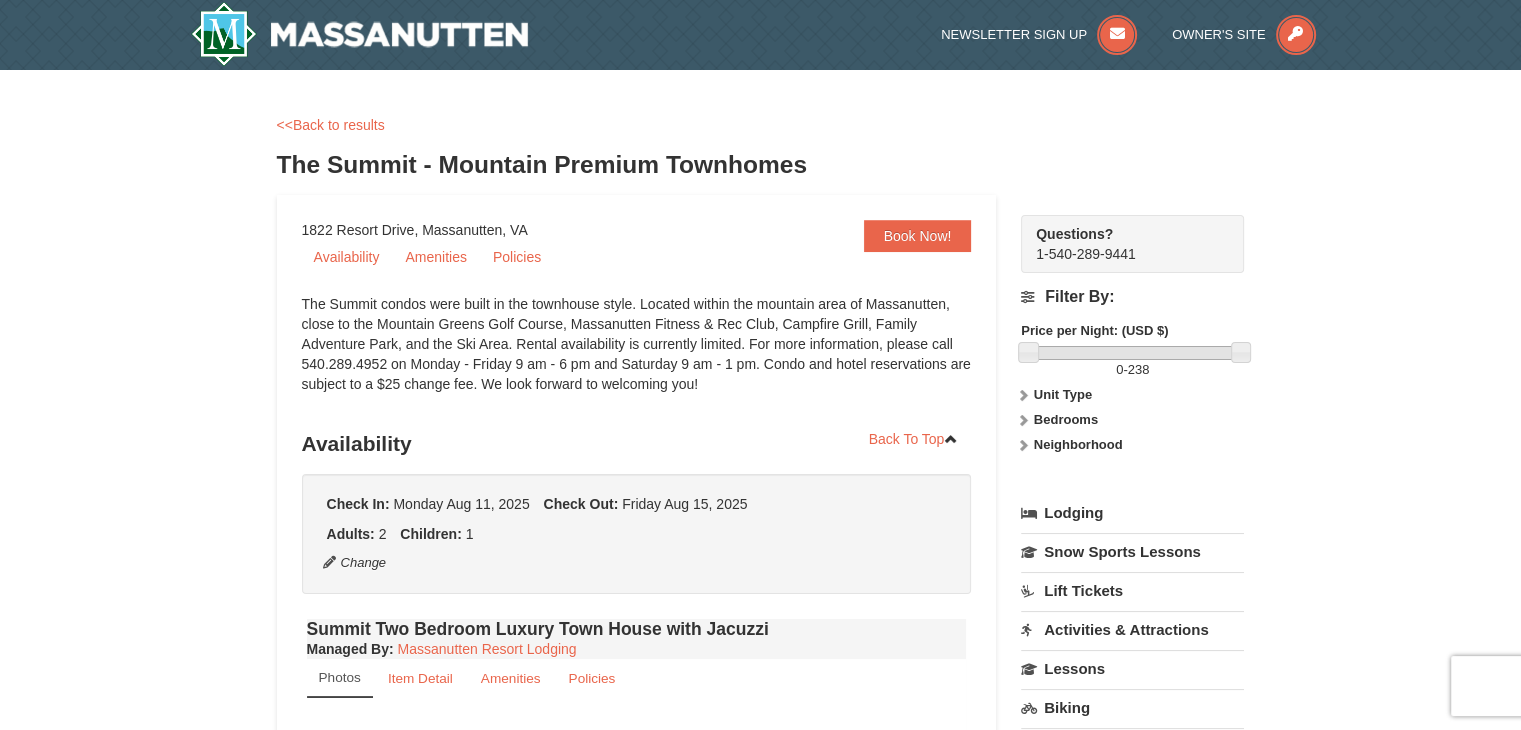 select on "8" 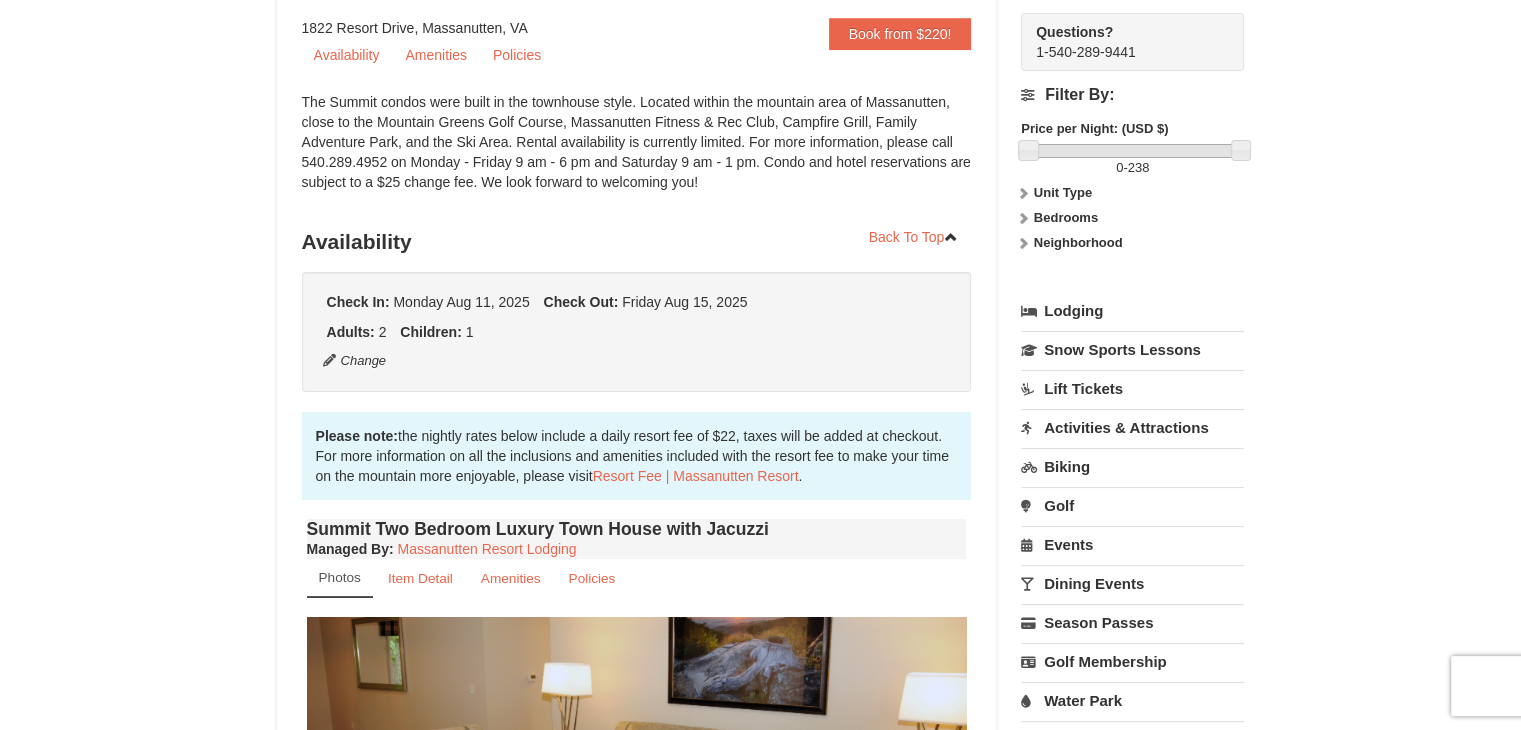 scroll, scrollTop: 143, scrollLeft: 0, axis: vertical 